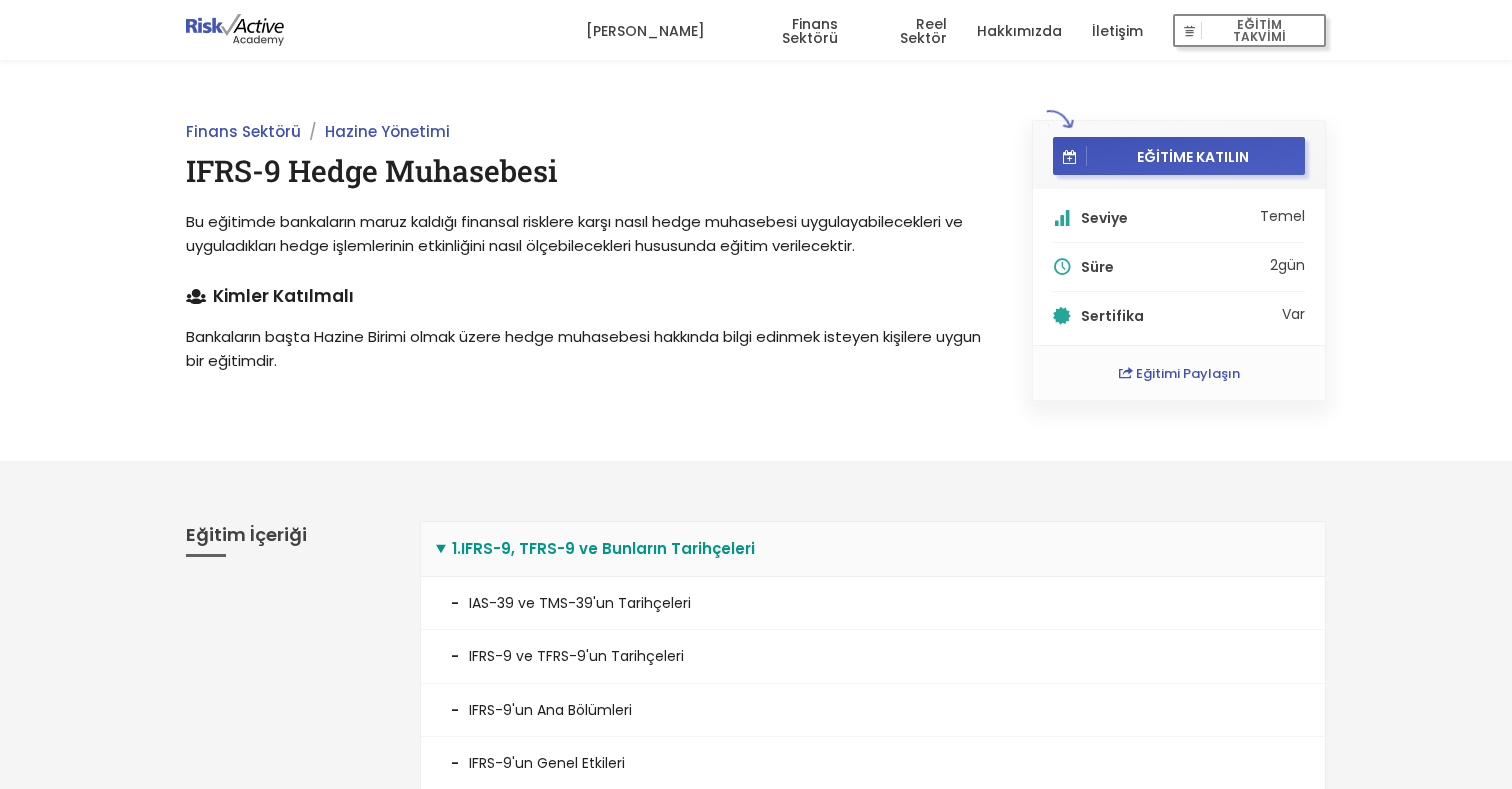 scroll, scrollTop: 0, scrollLeft: 0, axis: both 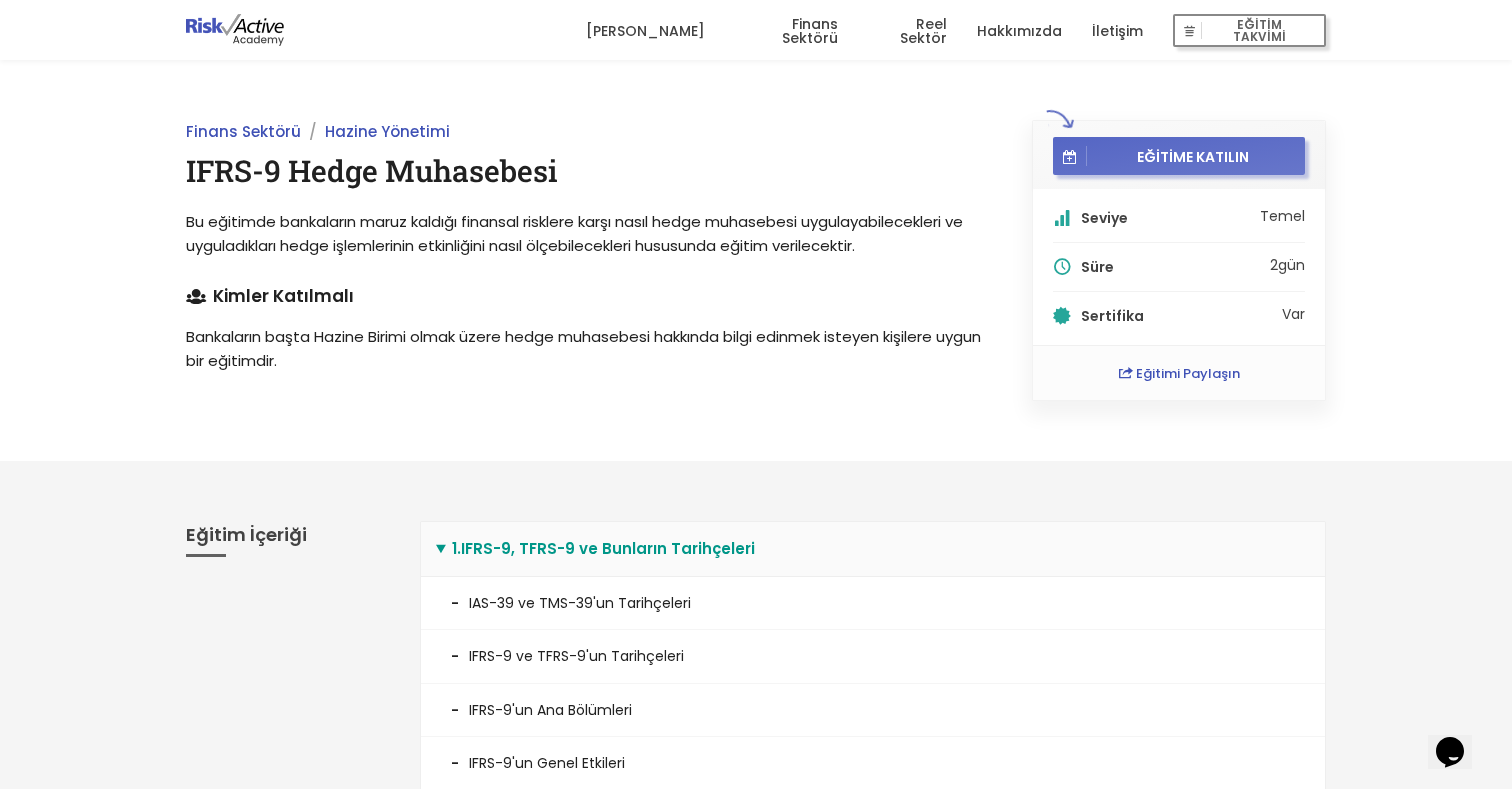 click on "EĞİTİME KATILIN" at bounding box center (1193, 156) 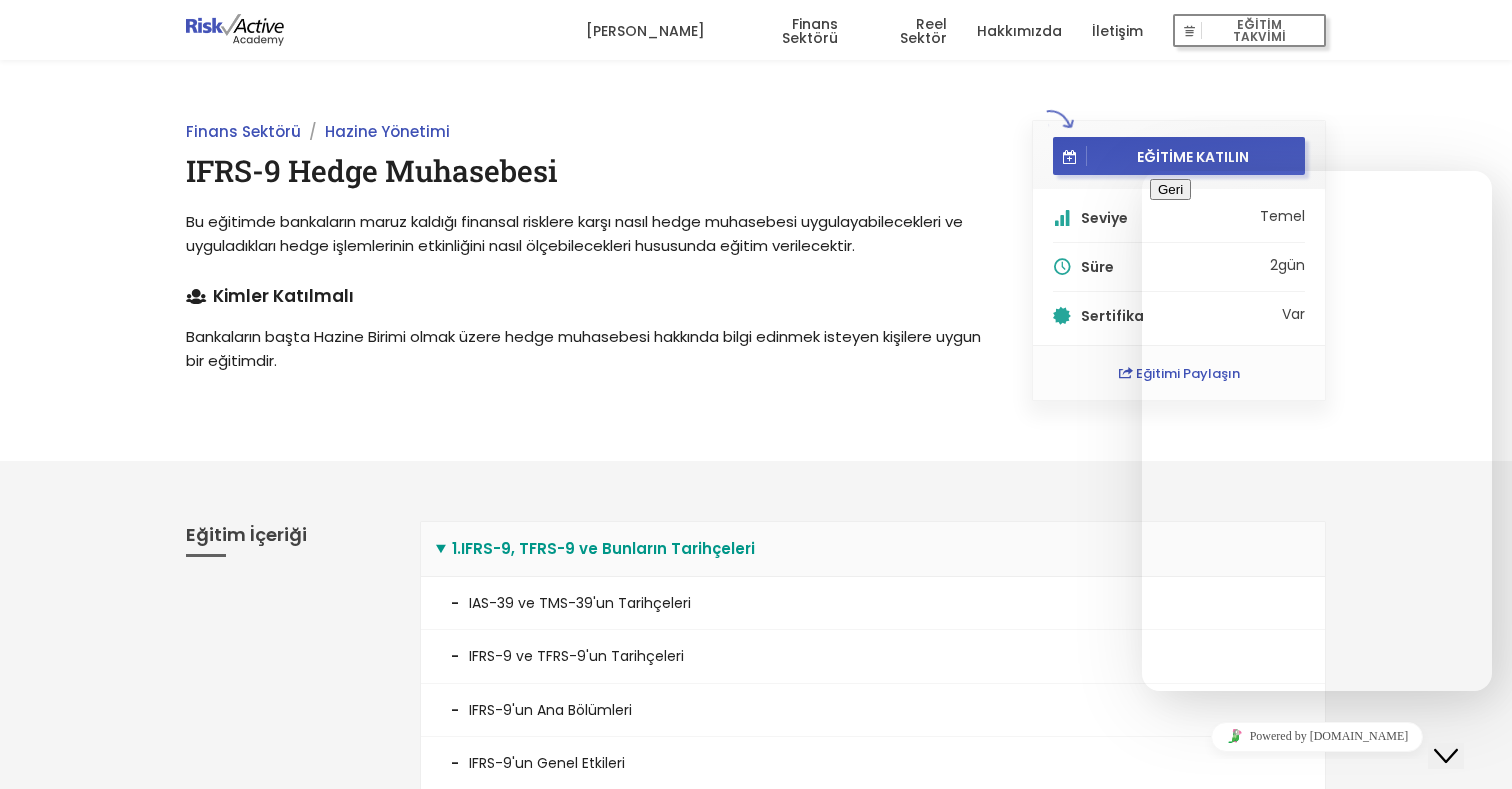 scroll, scrollTop: 180, scrollLeft: 0, axis: vertical 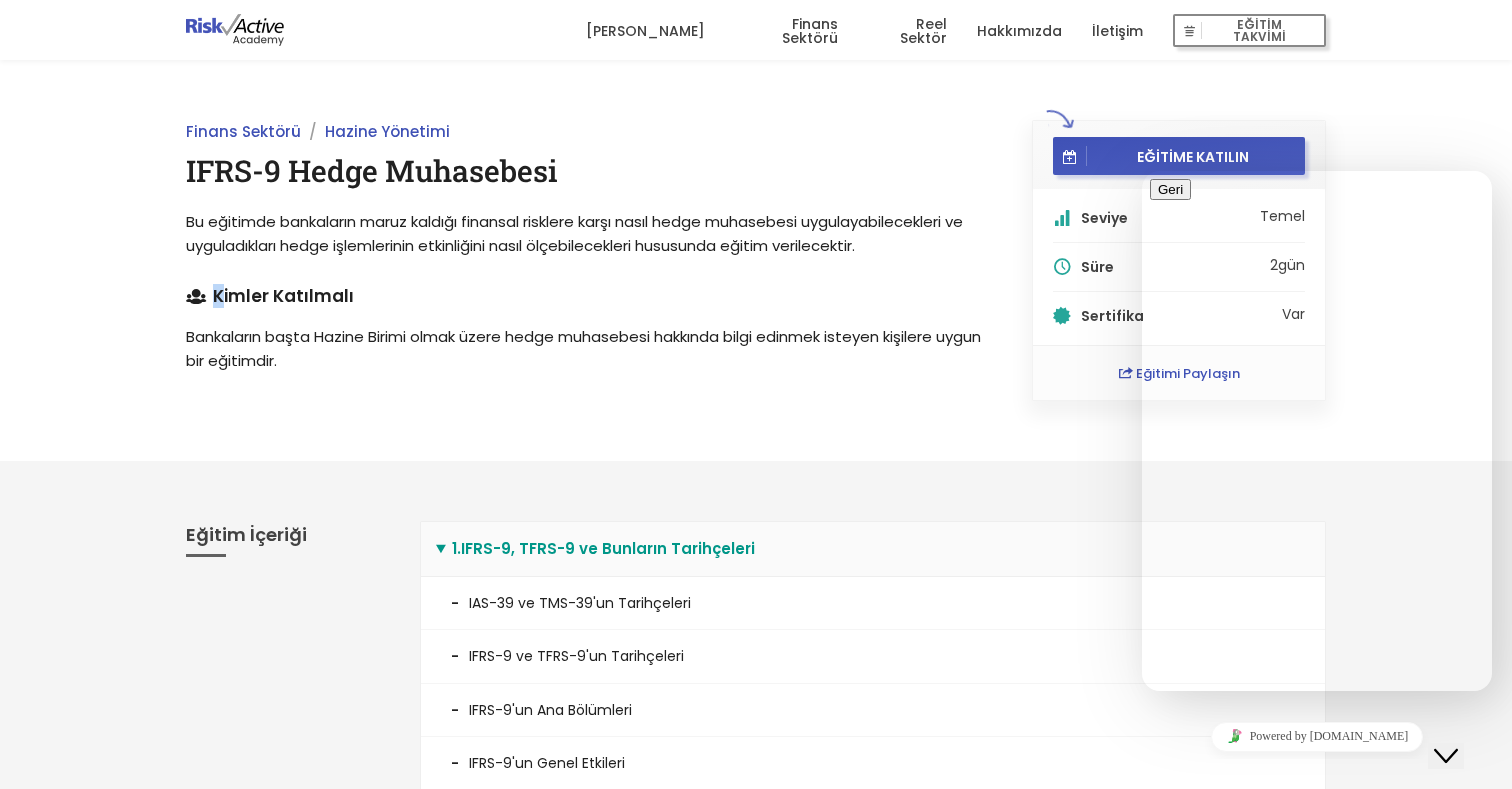 click on "Finans Sektörü Hazine Yönetimi IFRS-9 Hedge Muhasebesi Bu eğitimde bankaların maruz kaldığı finansal risklere karşı nasıl hedge muhasebesi uygulayabilecekleri ve uyguladıkları hedge işlemlerinin etkinliğini nasıl ölçebilecekleri hususunda eğitim verilecektir.    Kimler Katılmalı Bankaların başta Hazine Birimi olmak üzere hedge muhasebesi hakkında bilgi edinmek isteyen kişilere uygun bir eğitimdir." at bounding box center (587, 260) 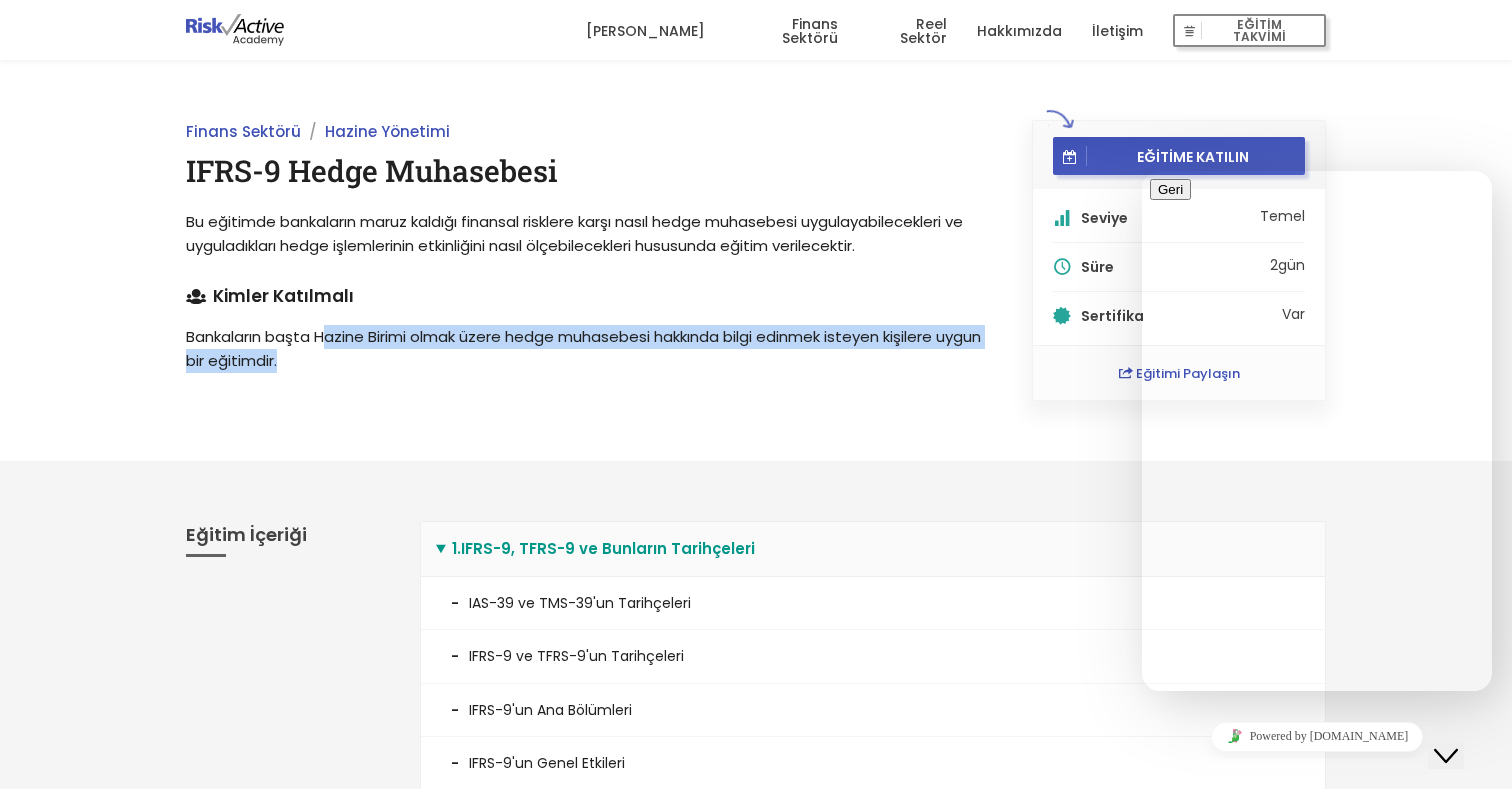 drag, startPoint x: 328, startPoint y: 337, endPoint x: 409, endPoint y: 361, distance: 84.48077 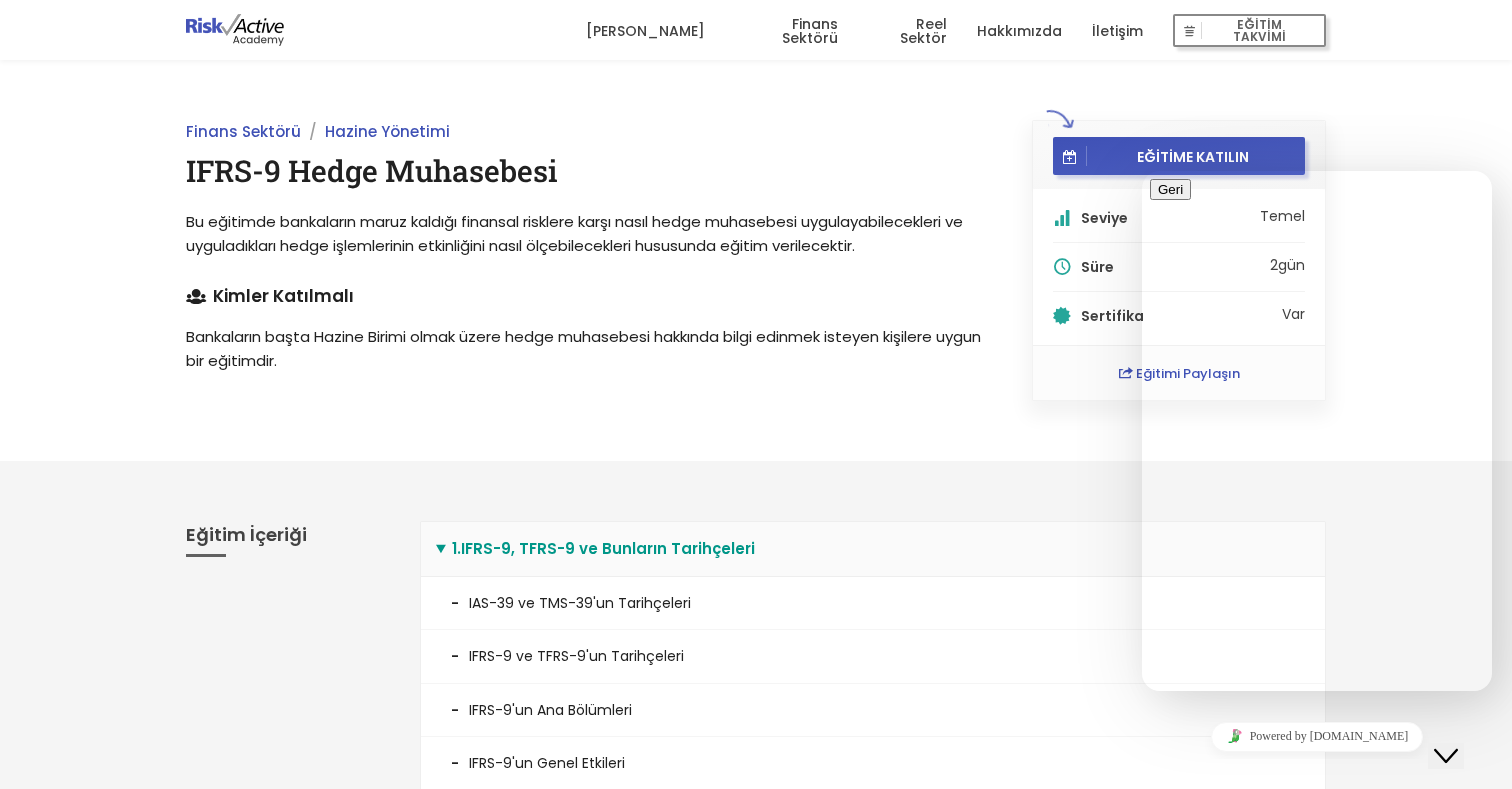 click on "*  E-posta" at bounding box center (1254, 864) 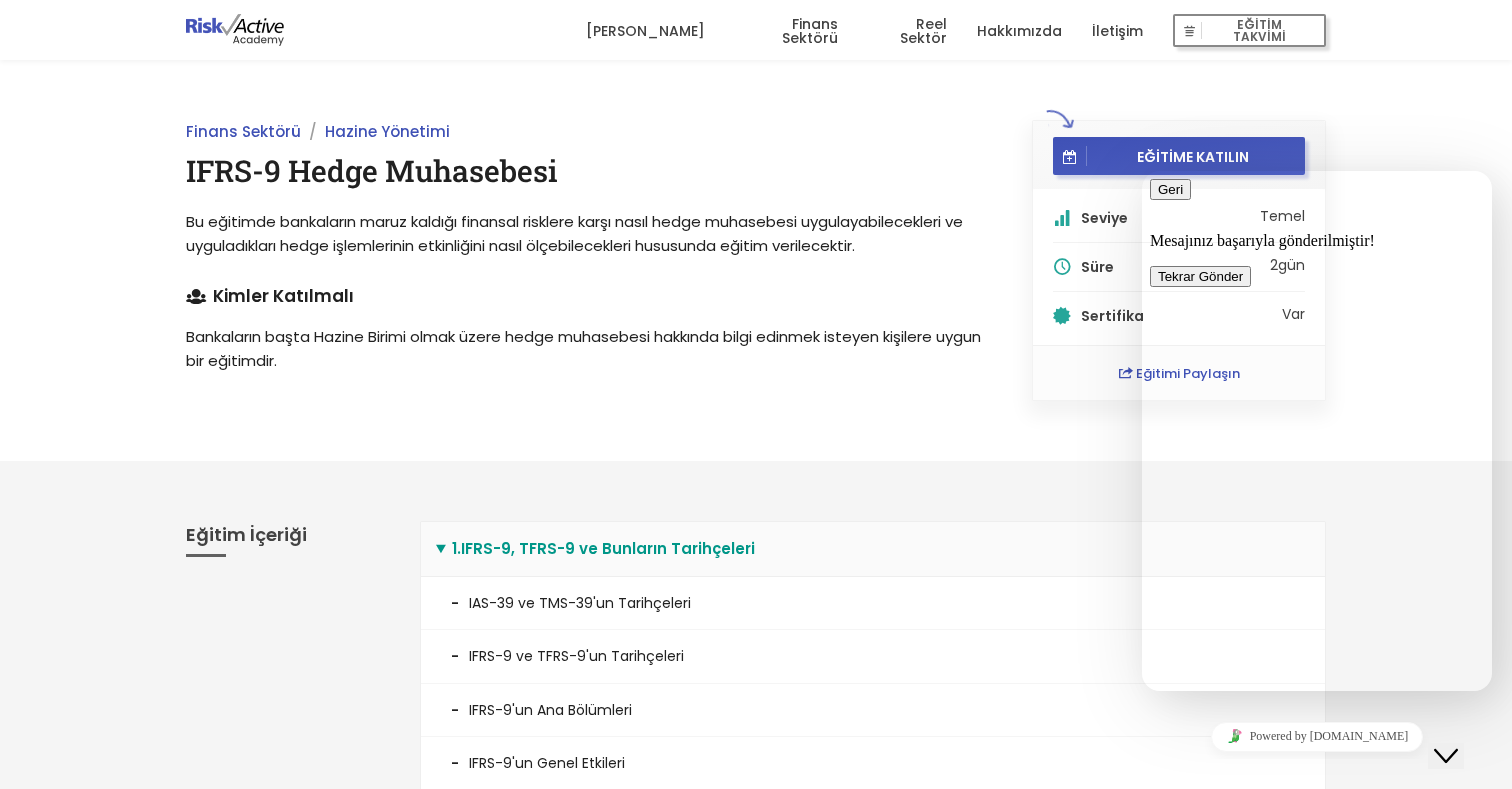click at bounding box center (1158, 189) 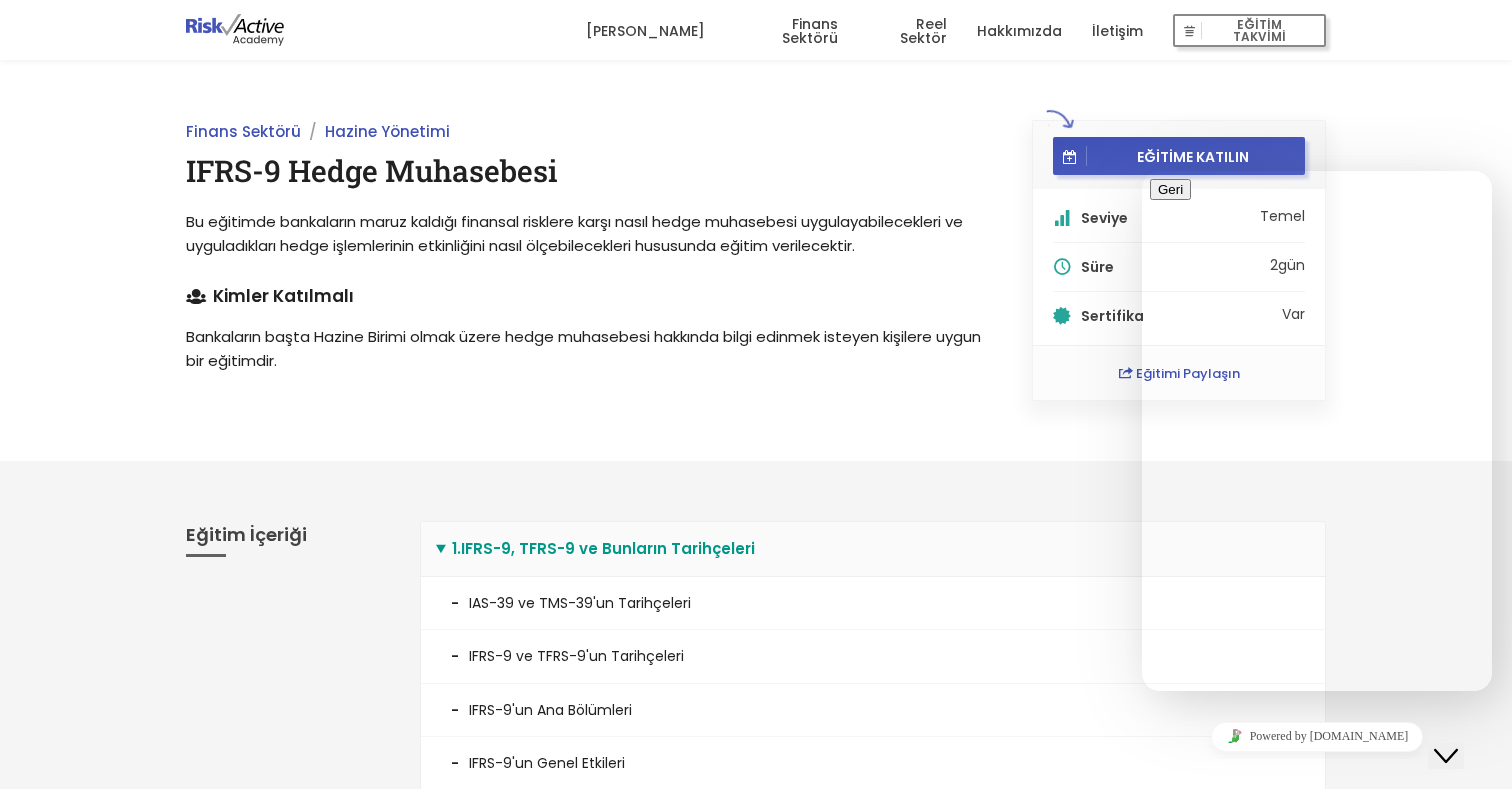 click on "Finans Sektörü Hazine Yönetimi IFRS-9 Hedge Muhasebesi Bu eğitimde bankaların maruz kaldığı finansal risklere karşı nasıl hedge muhasebesi uygulayabilecekleri ve uyguladıkları hedge işlemlerinin etkinliğini nasıl ölçebilecekleri hususunda eğitim verilecektir.    Kimler Katılmalı Bankaların başta Hazine Birimi olmak üzere hedge muhasebesi hakkında bilgi edinmek isteyen kişilere uygun bir eğitimdir. EĞİTİME KATILIN Seviye Temel Süre 2  gün Sertifika Var  Eğitimi Paylaşın" at bounding box center [756, 260] 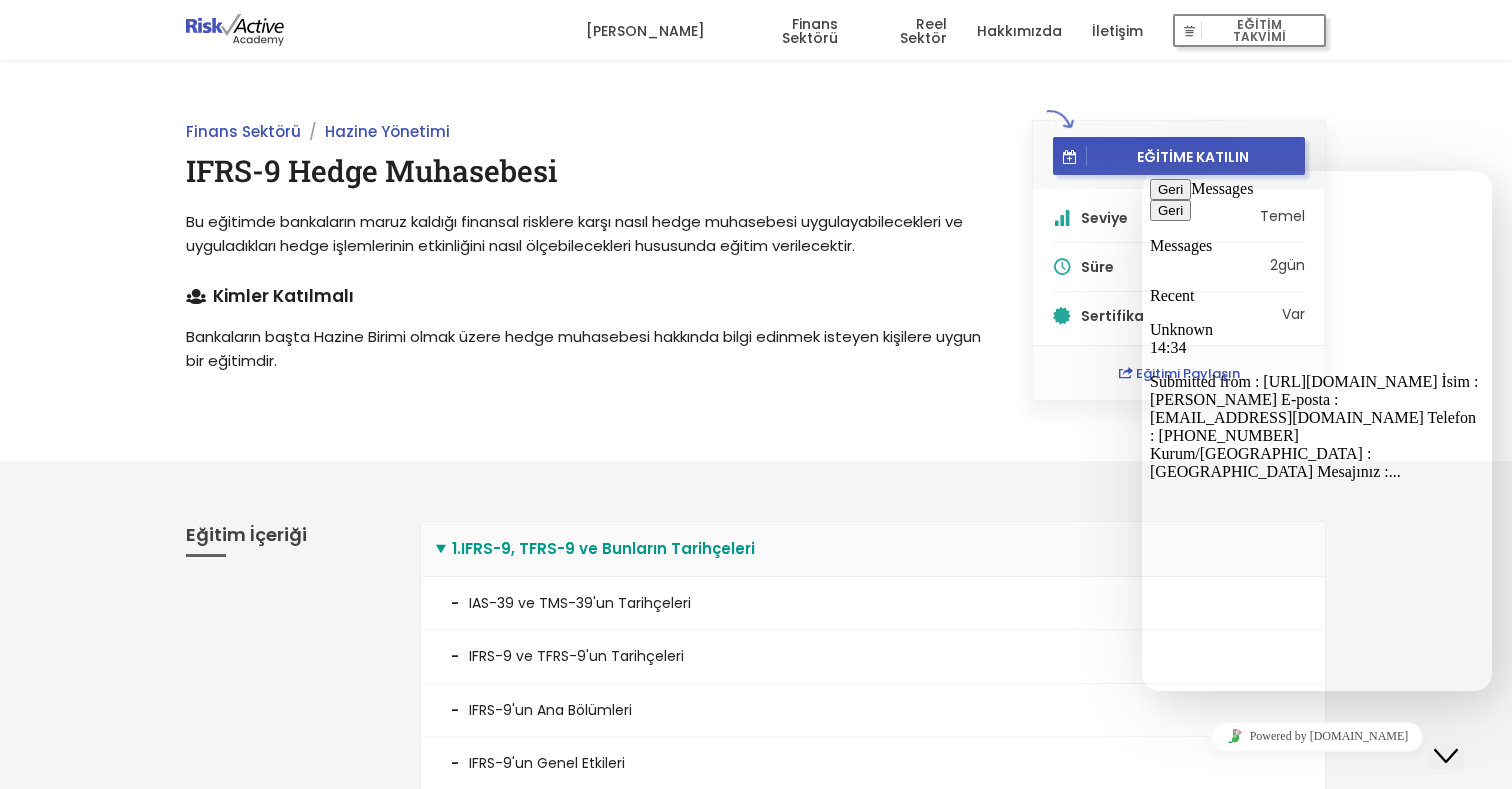 click on "Unknown 14:34" at bounding box center (1317, 339) 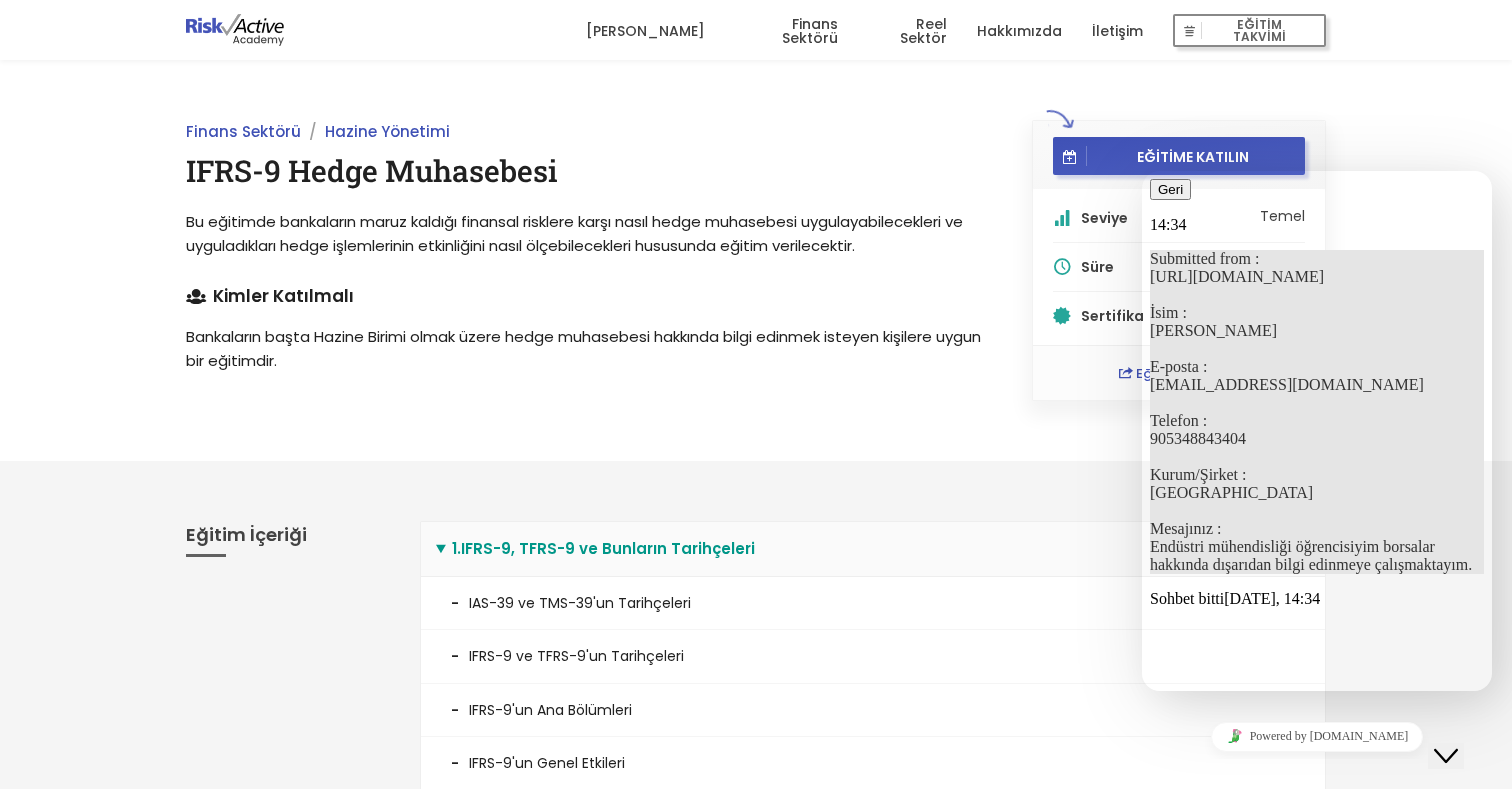 scroll, scrollTop: 105, scrollLeft: 0, axis: vertical 